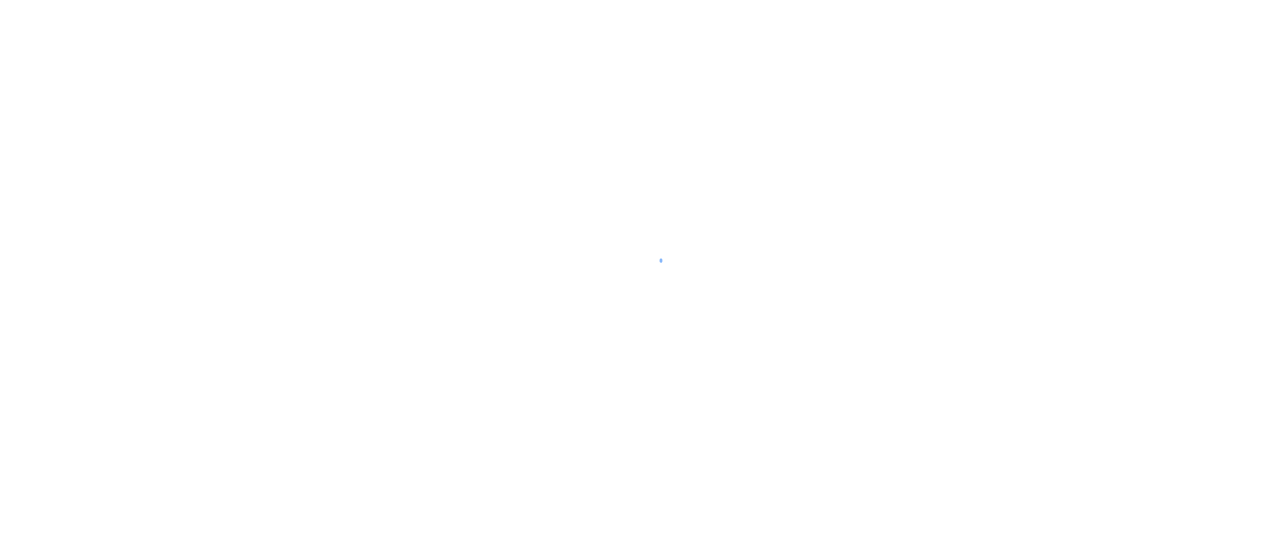 scroll, scrollTop: 0, scrollLeft: 0, axis: both 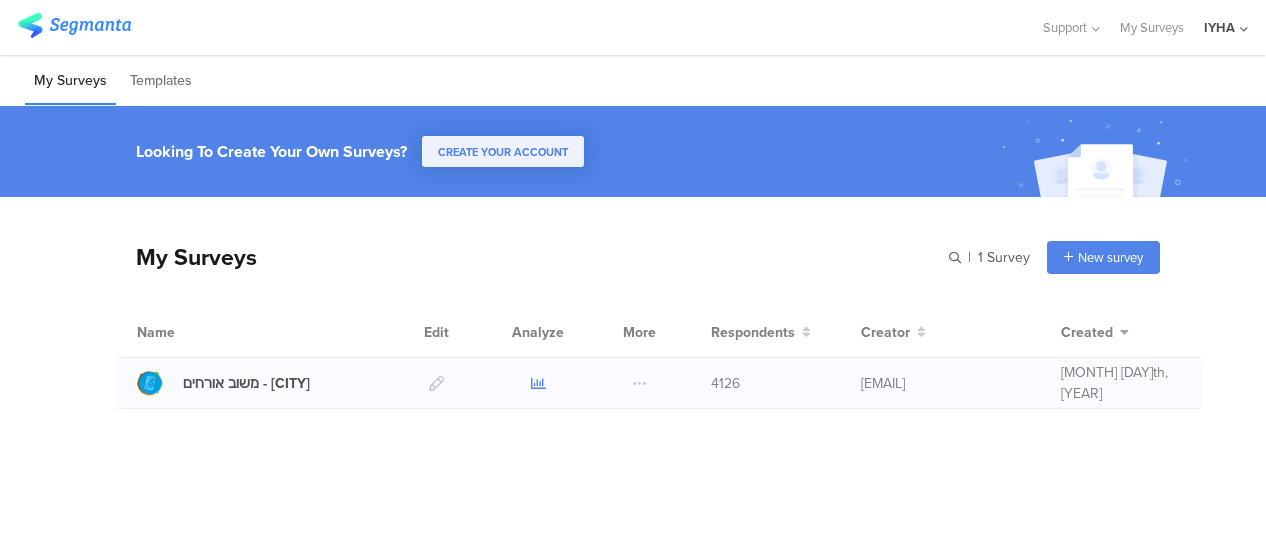 click at bounding box center [538, 383] 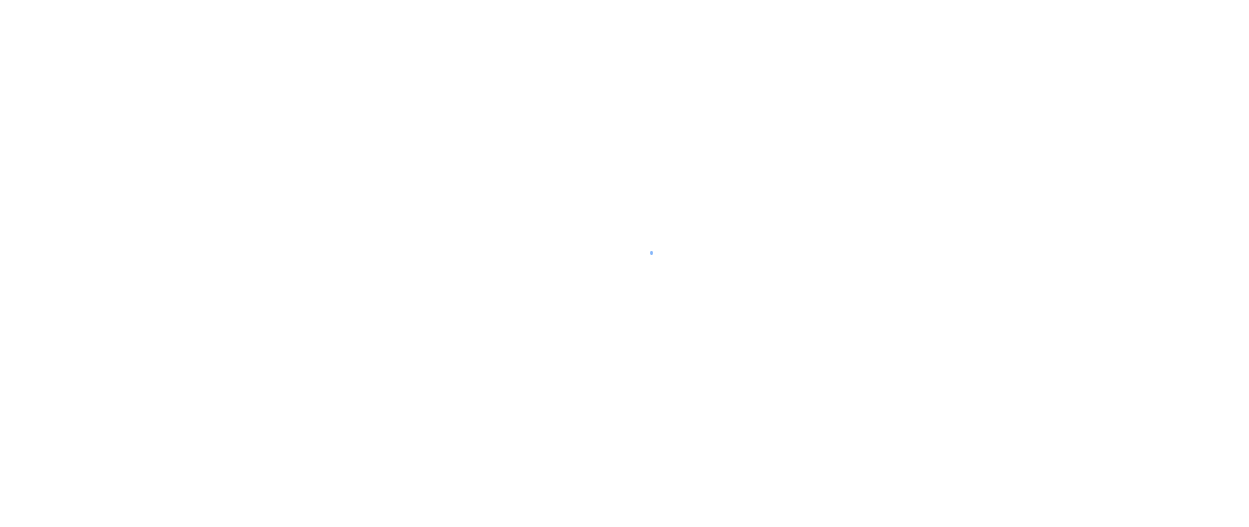 scroll, scrollTop: 0, scrollLeft: 0, axis: both 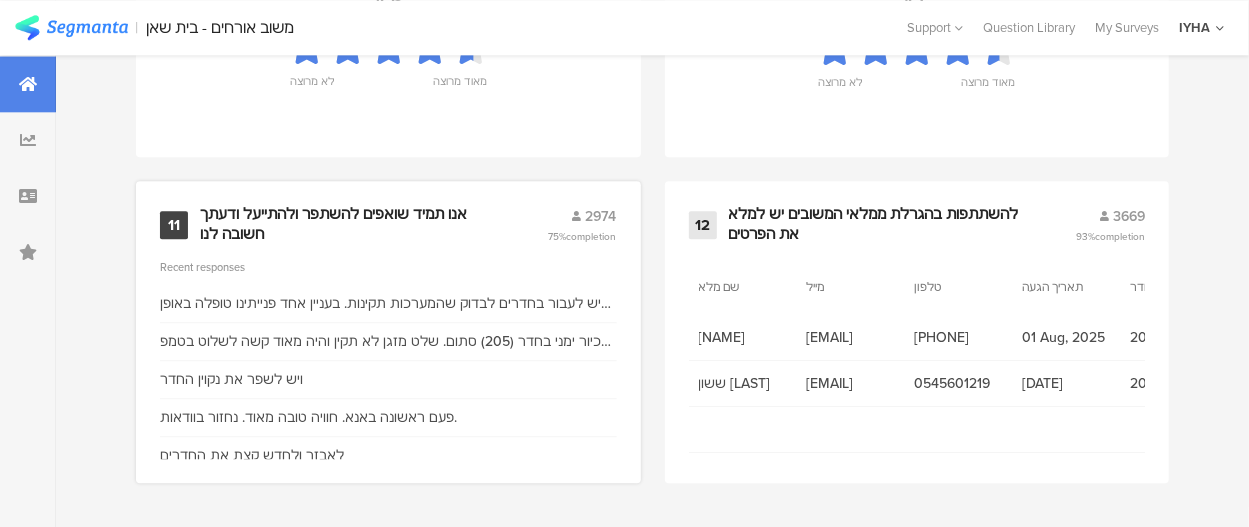 click on "אנו תמיד שואפים להשתפר ולהתייעל ודעתך חשובה לנו" at bounding box center [350, 224] 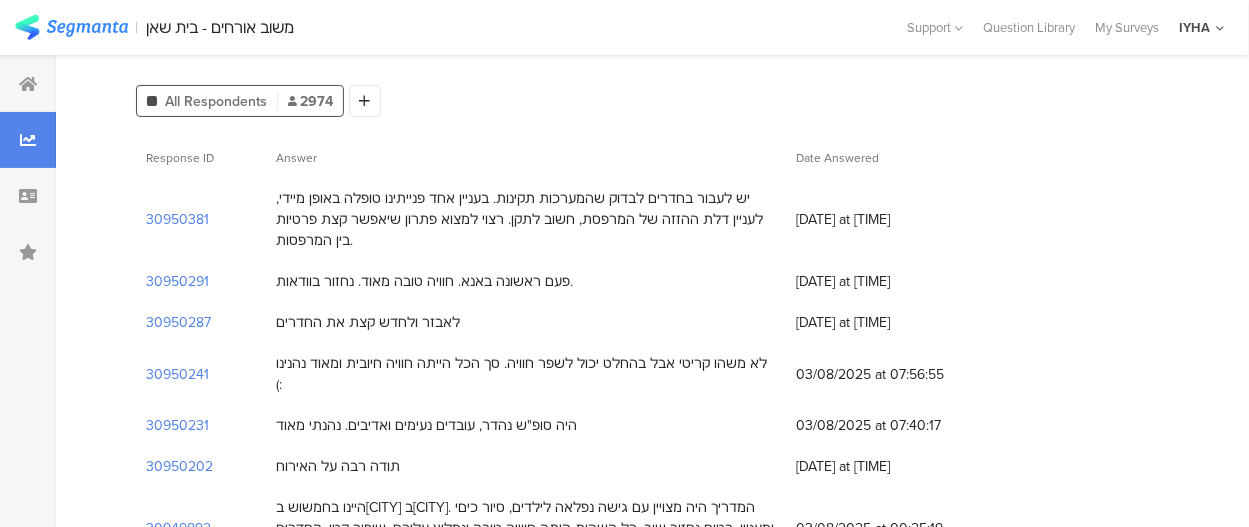 scroll, scrollTop: 200, scrollLeft: 0, axis: vertical 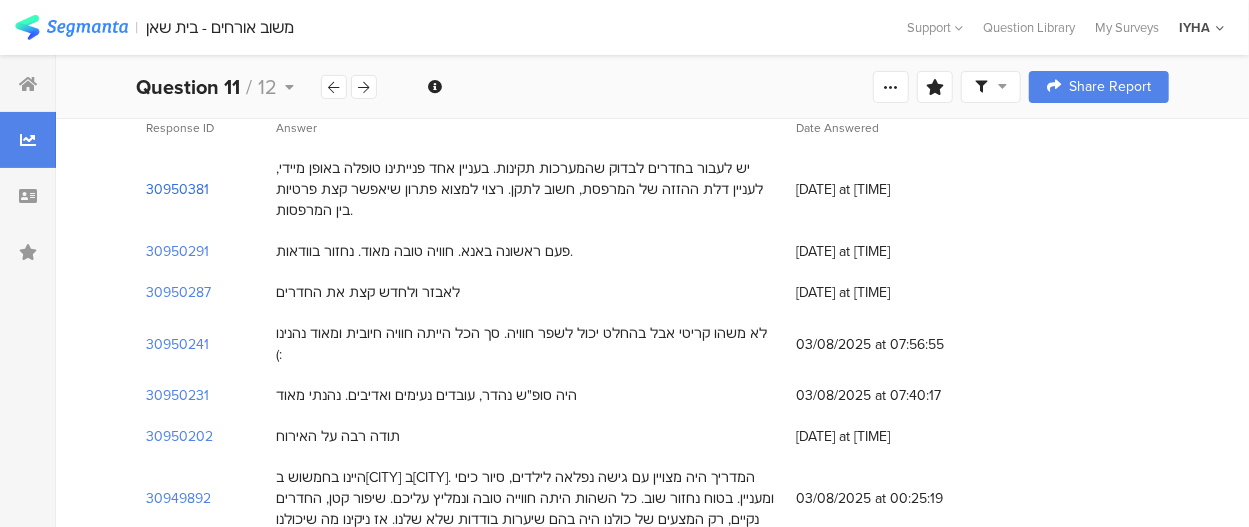 click on "[PHONE]" at bounding box center (177, 189) 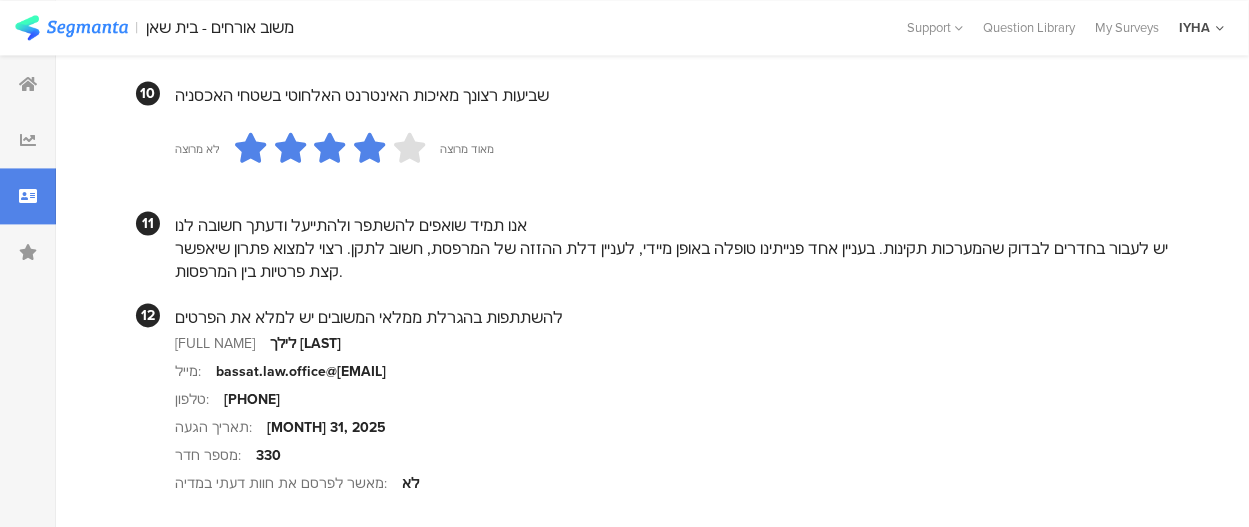 scroll, scrollTop: 2100, scrollLeft: 0, axis: vertical 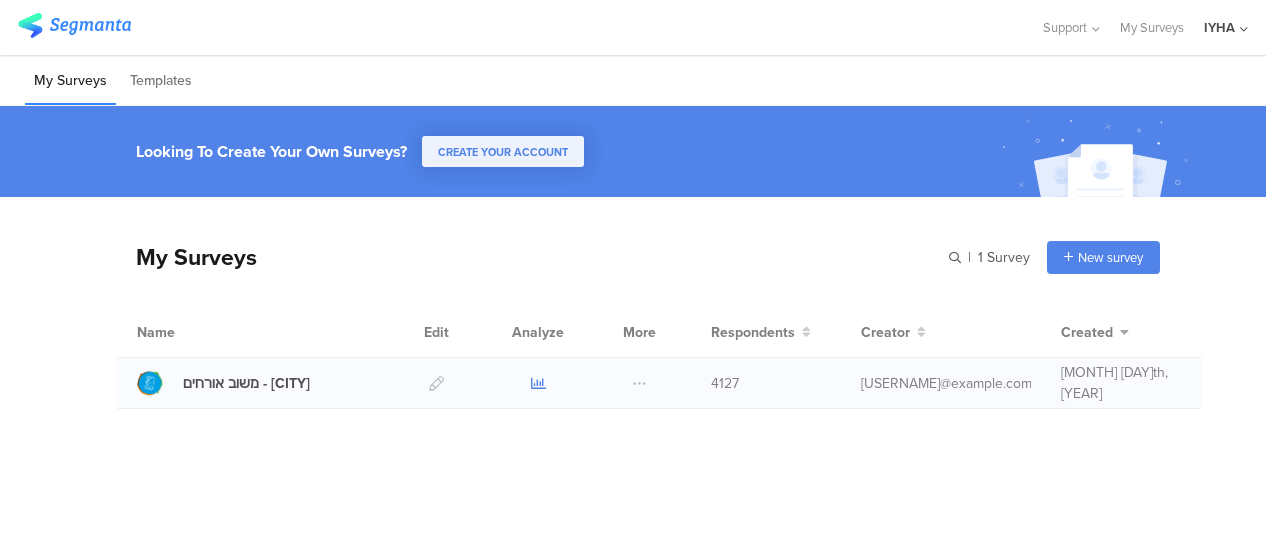 click at bounding box center (538, 383) 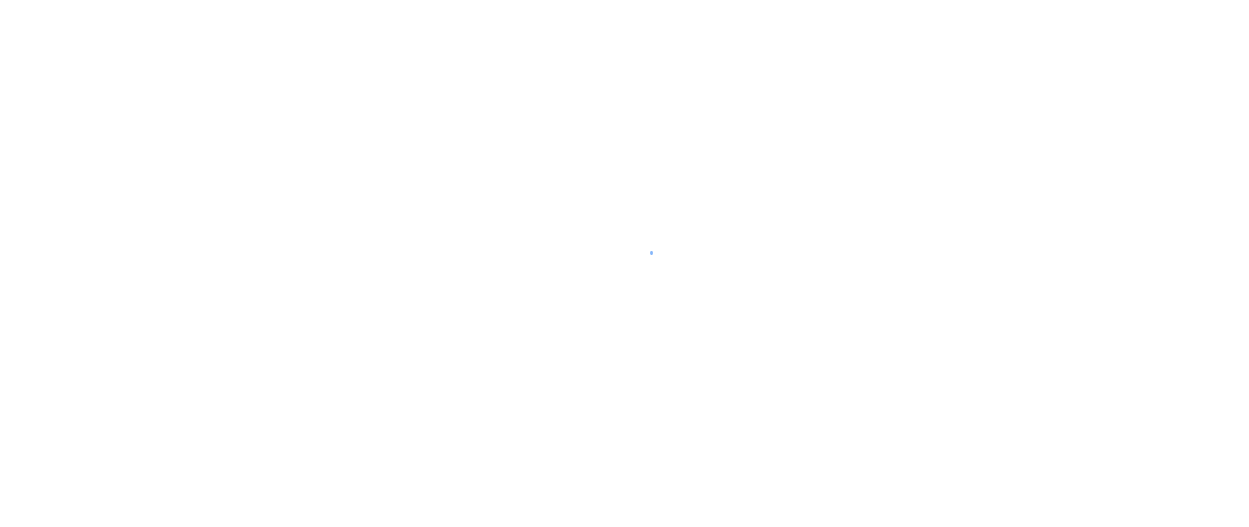 scroll, scrollTop: 0, scrollLeft: 0, axis: both 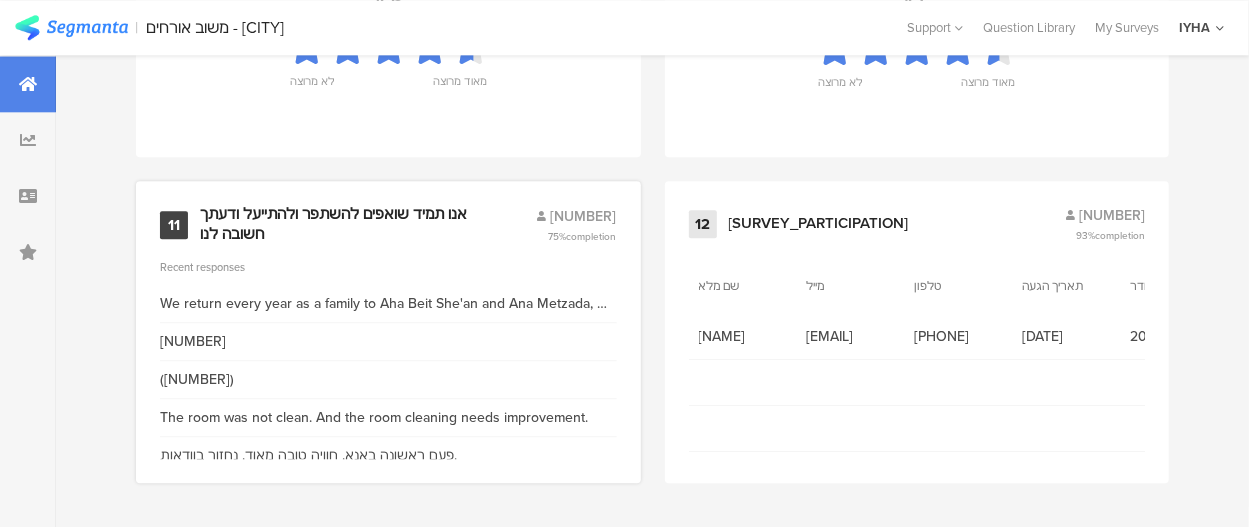 click on "אנו תמיד שואפים להשתפר ולהתייעל ודעתך חשובה לנו" at bounding box center (344, 224) 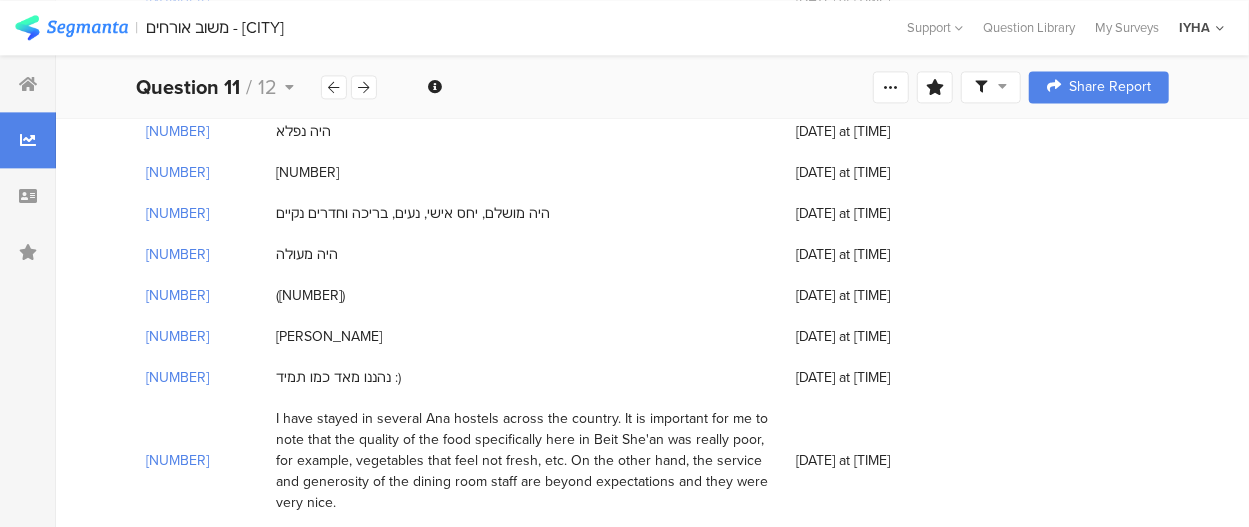 scroll, scrollTop: 2400, scrollLeft: 0, axis: vertical 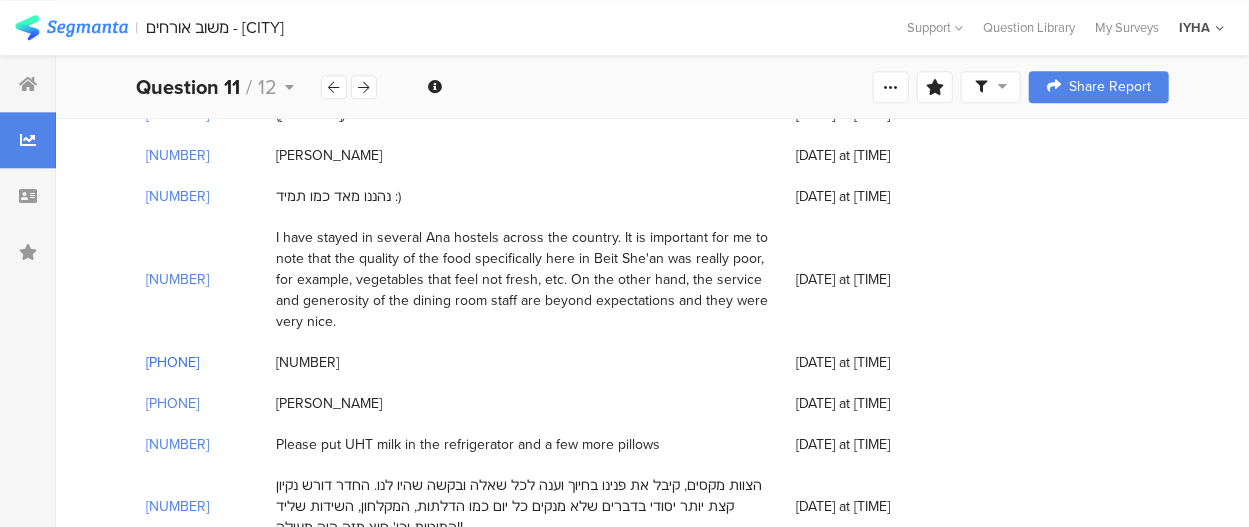 click on "[PHONE]" at bounding box center [172, 362] 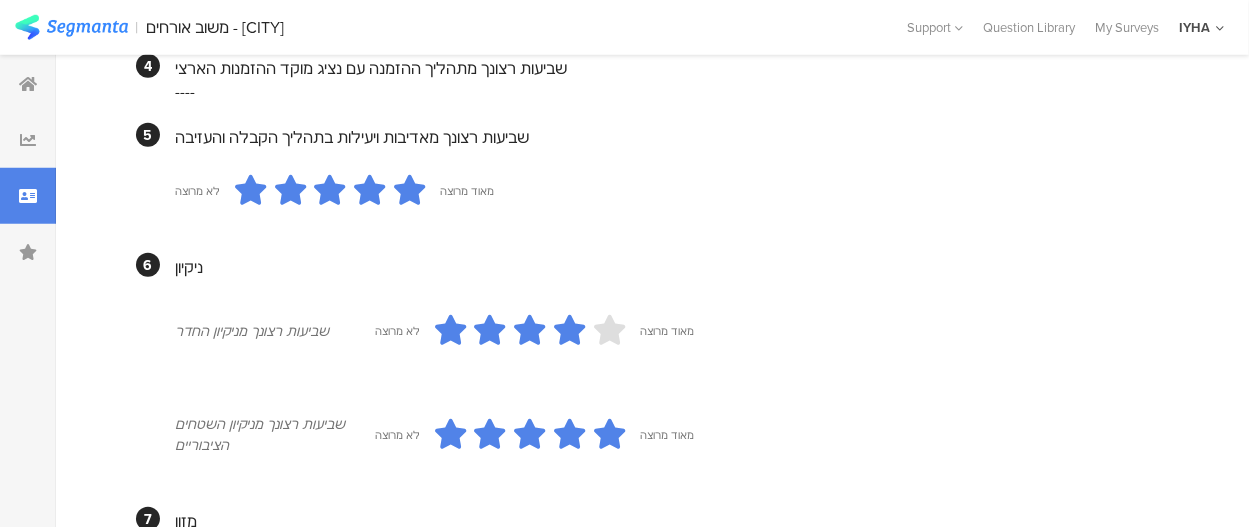 scroll, scrollTop: 800, scrollLeft: 0, axis: vertical 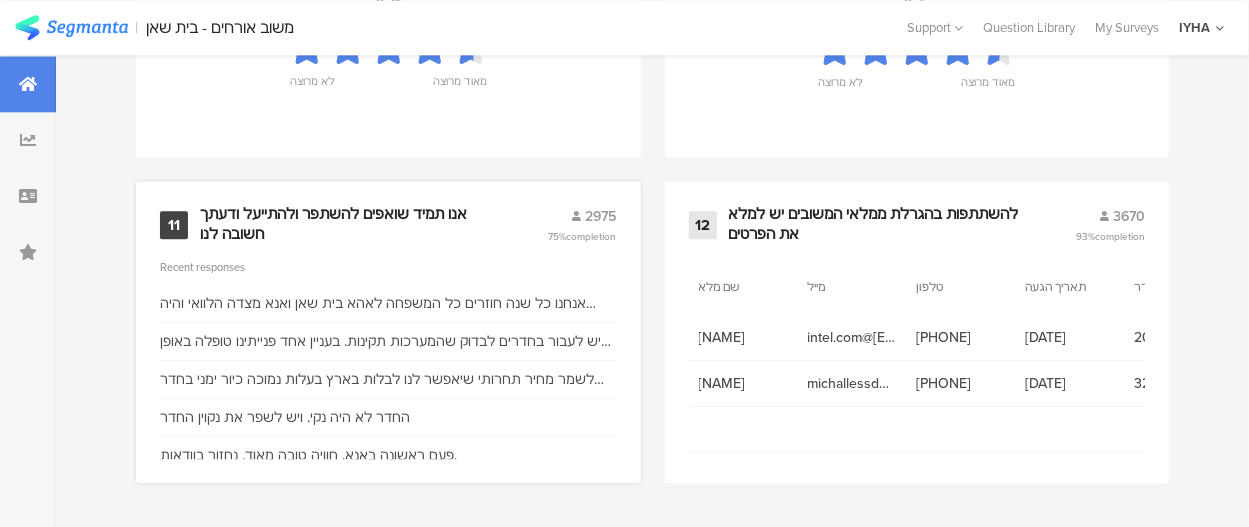 click on "אנו תמיד שואפים להשתפר ולהתייעל ודעתך חשובה לנו" at bounding box center [350, 224] 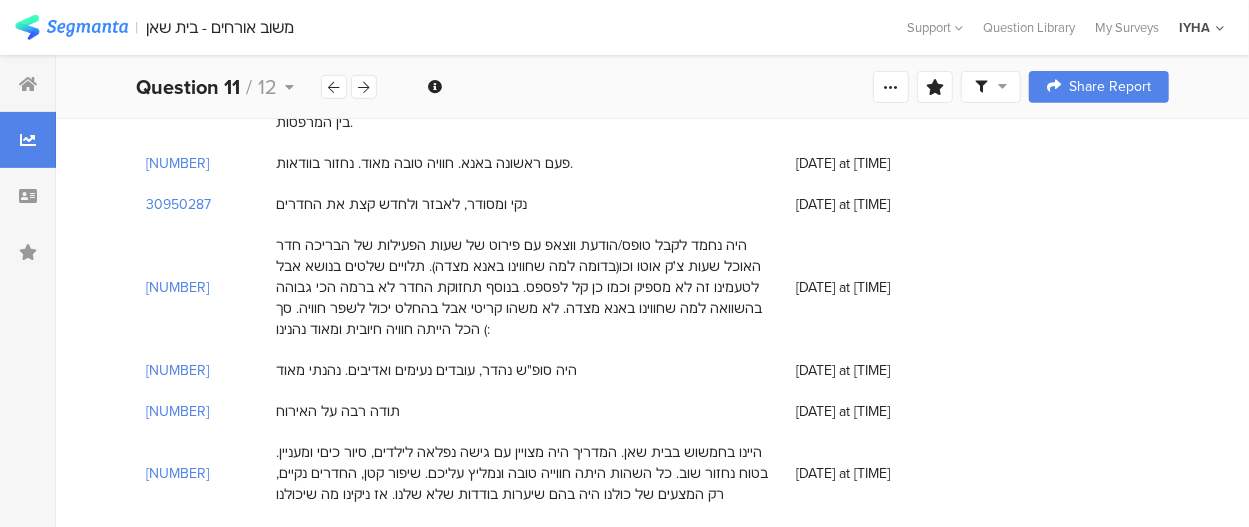 scroll, scrollTop: 400, scrollLeft: 0, axis: vertical 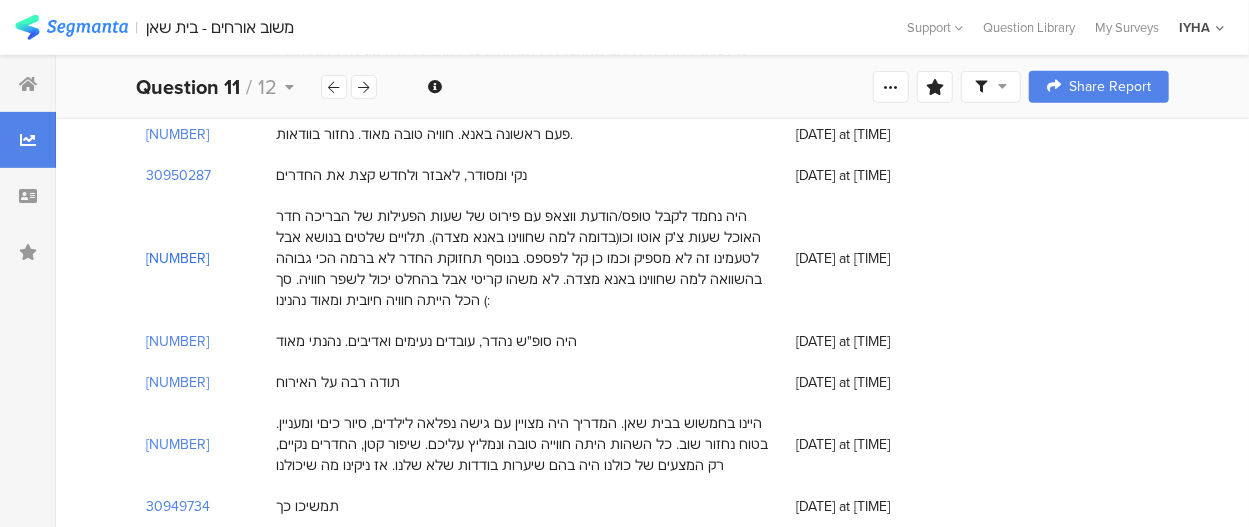 click on "[NUMBER]" at bounding box center (177, 258) 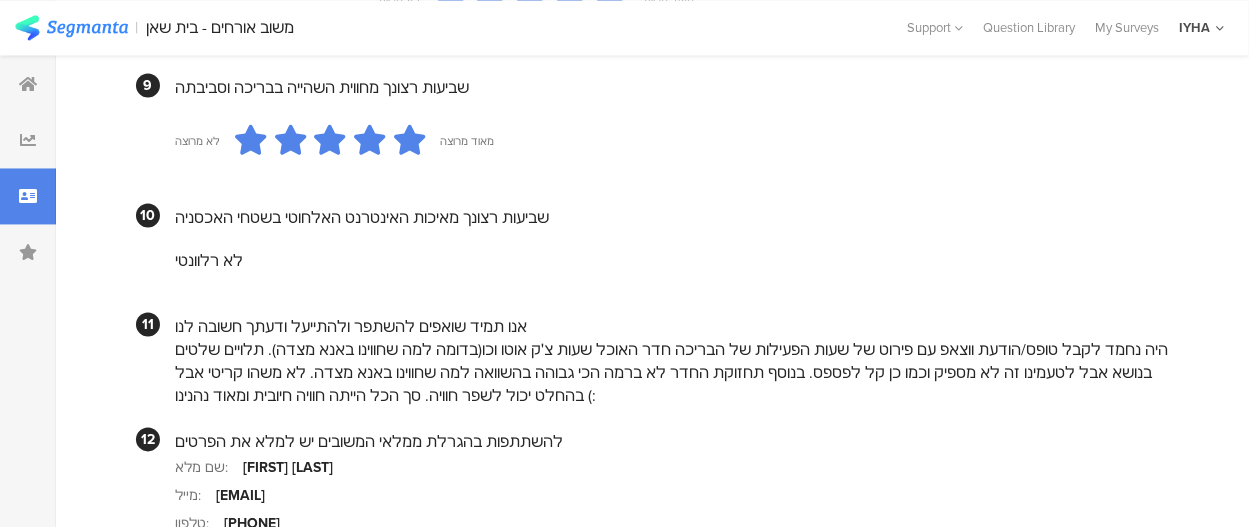 scroll, scrollTop: 2100, scrollLeft: 0, axis: vertical 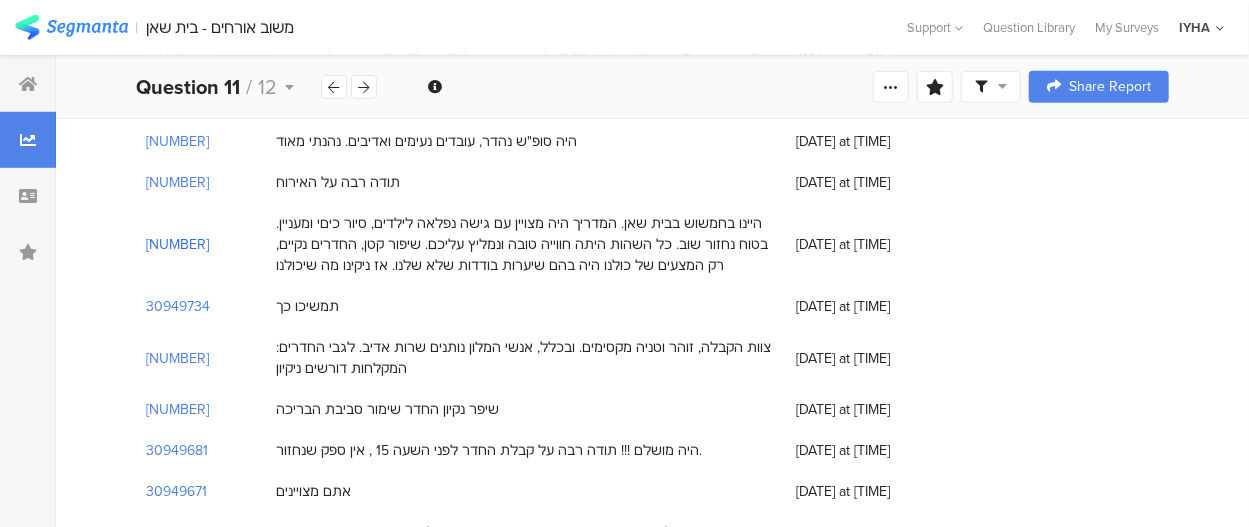 click on "[NUMBER]" at bounding box center (177, 244) 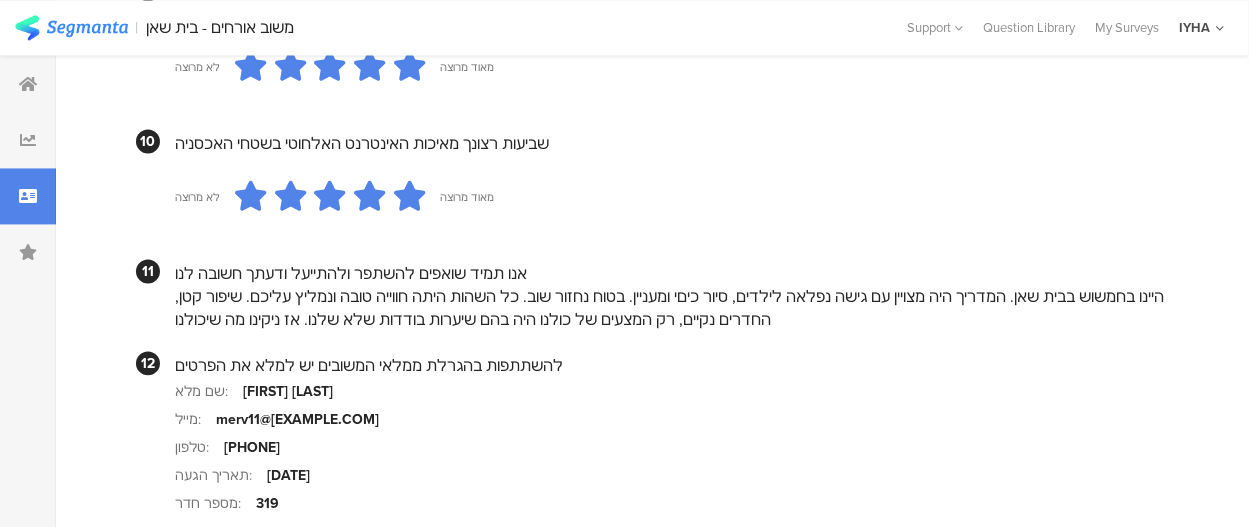 scroll, scrollTop: 2000, scrollLeft: 0, axis: vertical 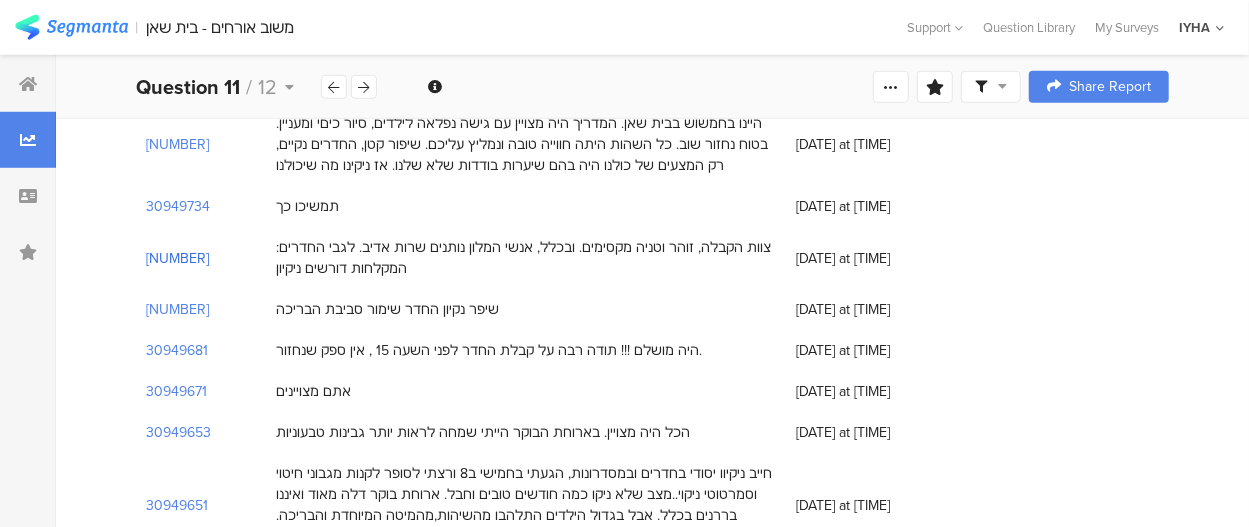 click on "[NUMBER]" at bounding box center (177, 258) 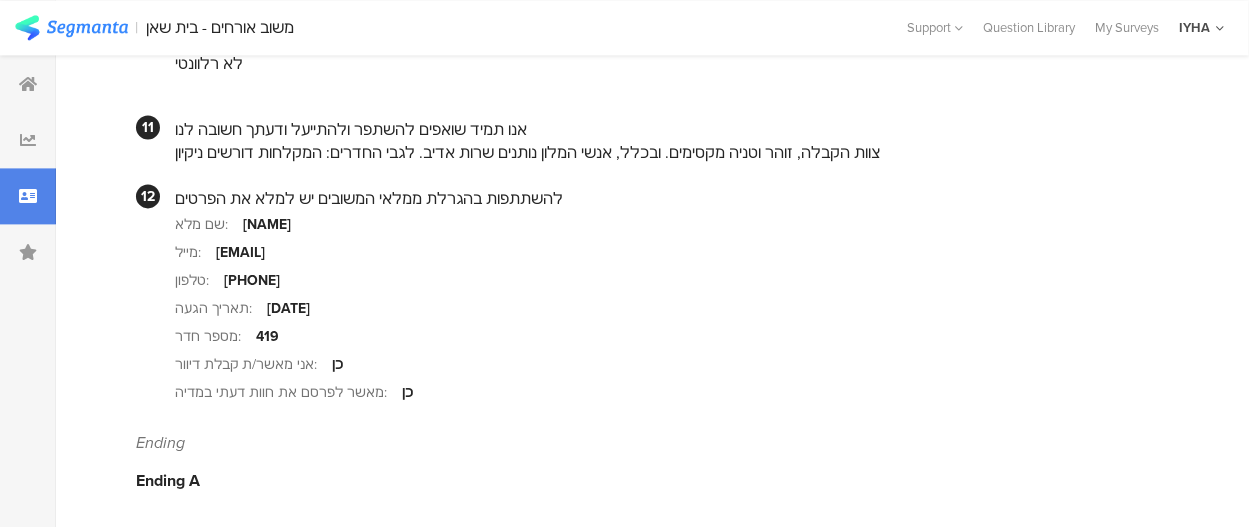 scroll, scrollTop: 2100, scrollLeft: 0, axis: vertical 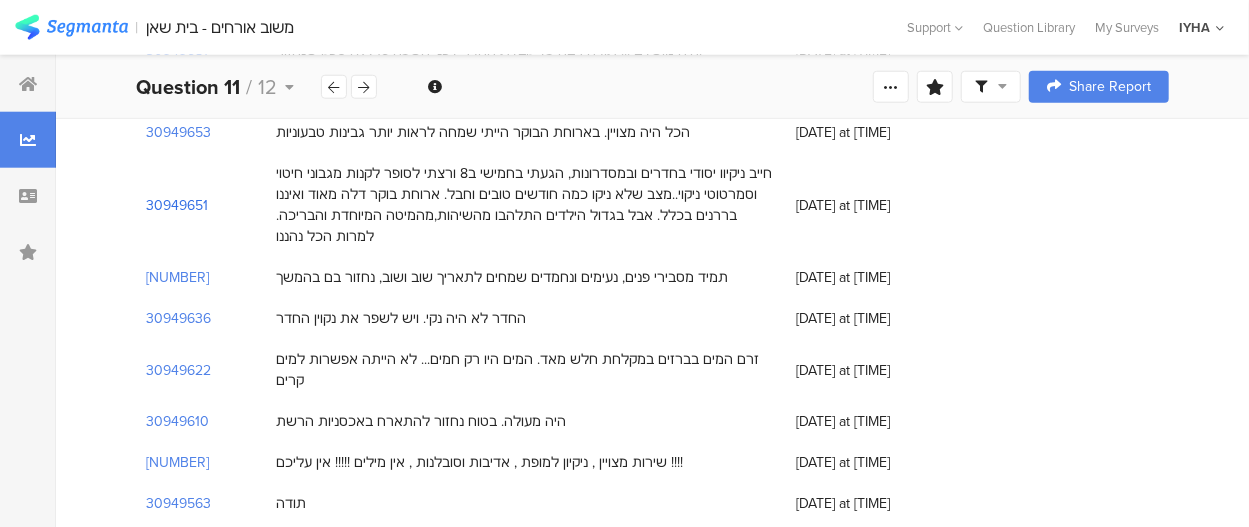 click on "30949651" at bounding box center [177, 205] 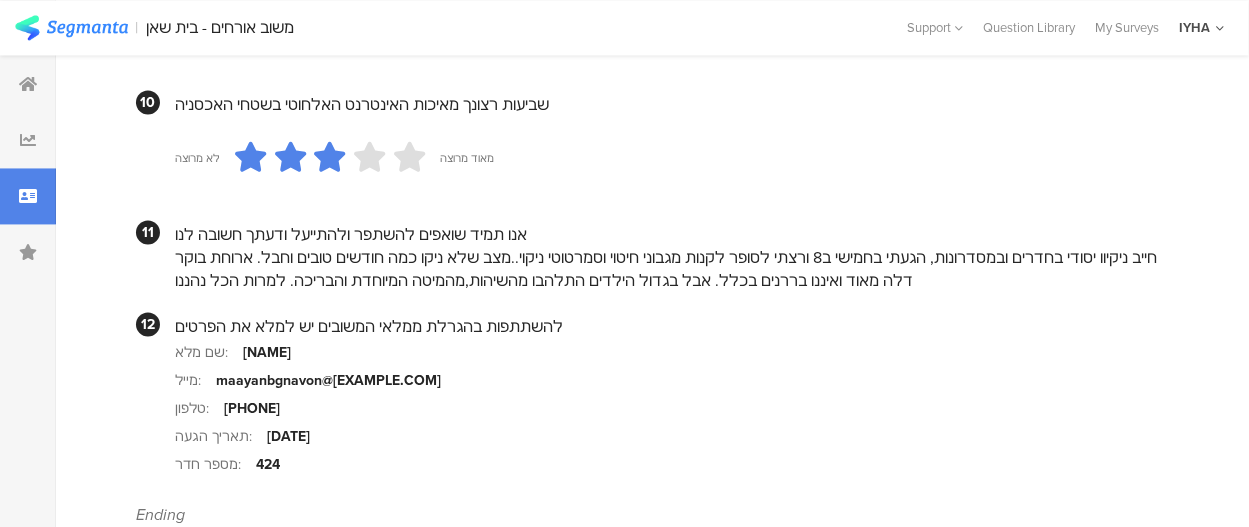 scroll, scrollTop: 1900, scrollLeft: 0, axis: vertical 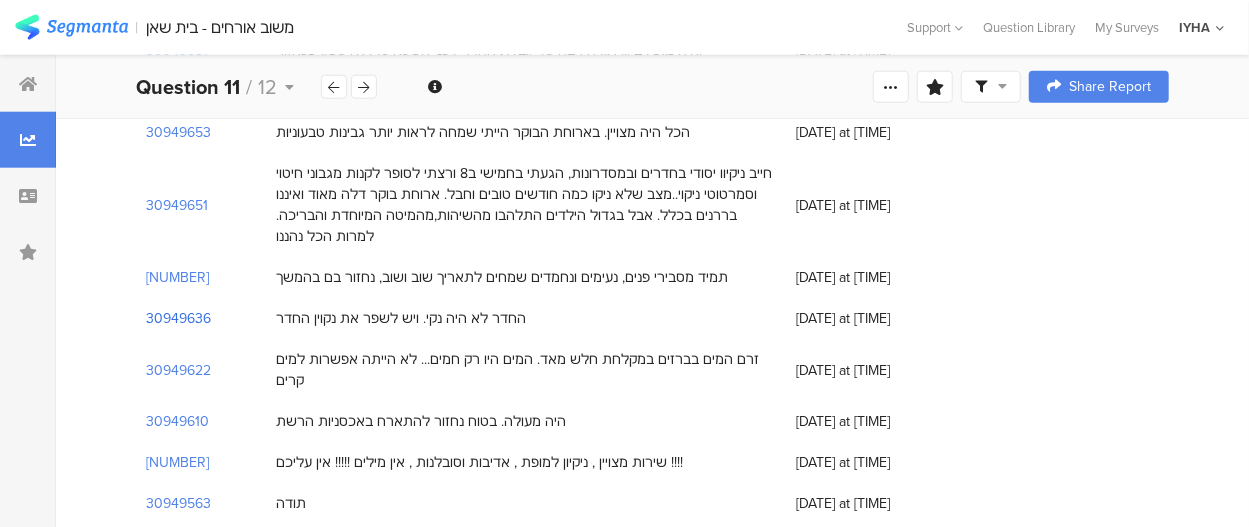 click on "30949636" at bounding box center (178, 318) 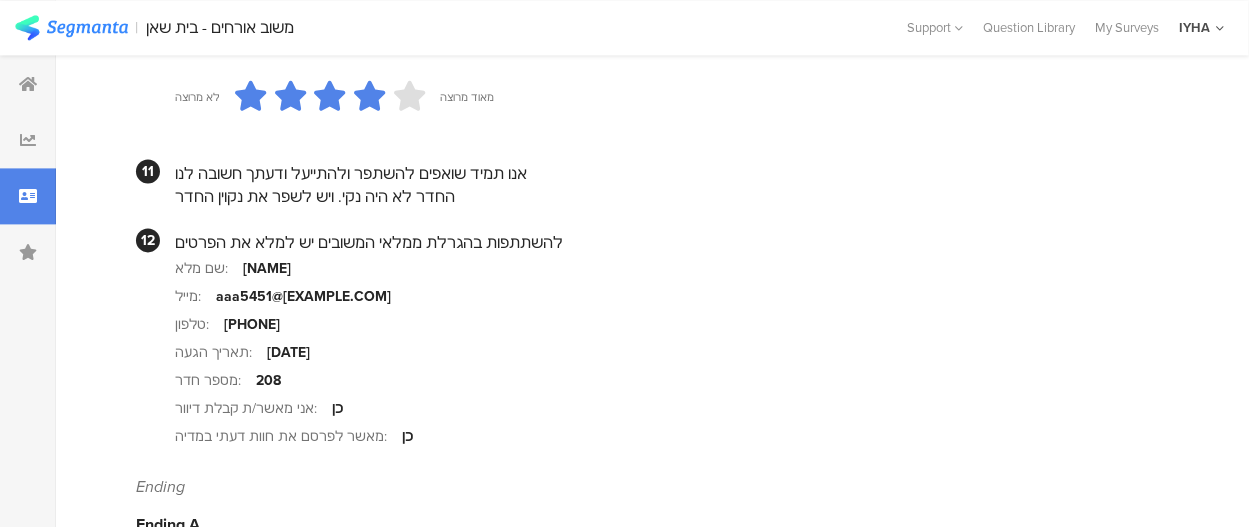 scroll, scrollTop: 2044, scrollLeft: 0, axis: vertical 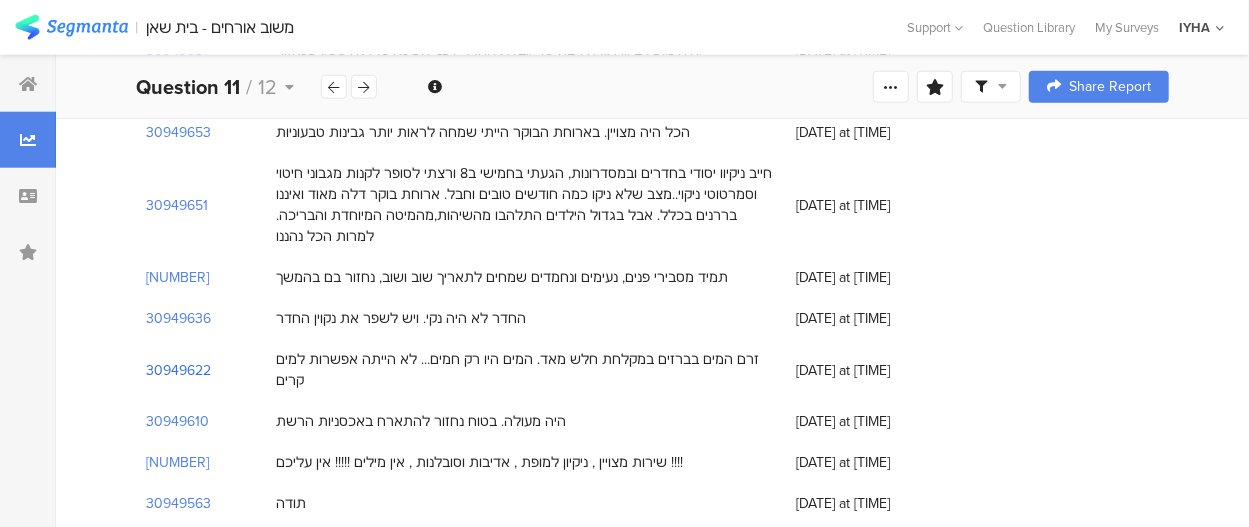 click on "30949622" at bounding box center (178, 370) 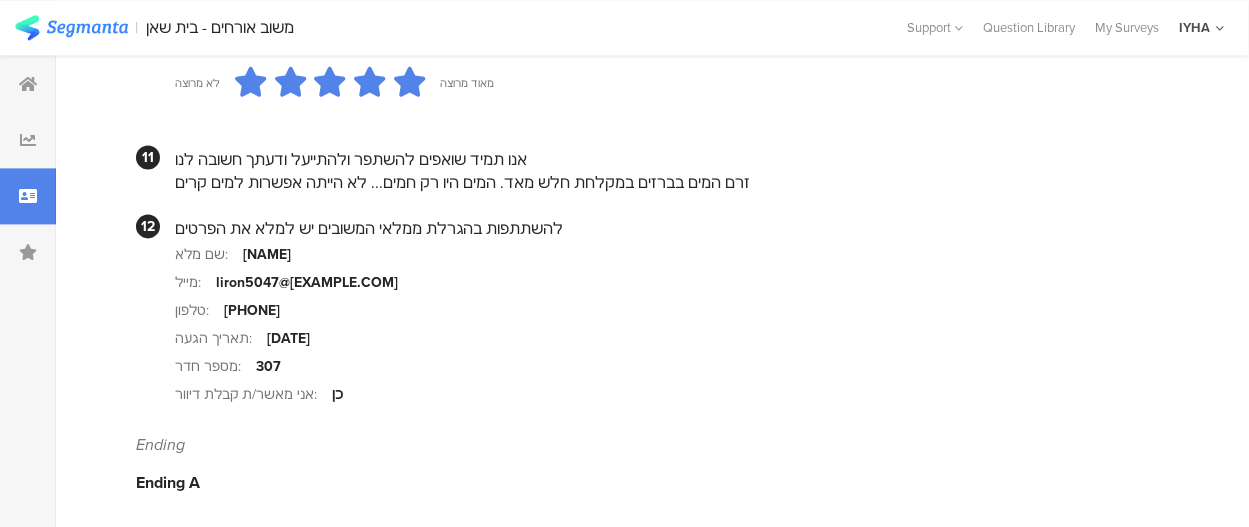 scroll, scrollTop: 2095, scrollLeft: 0, axis: vertical 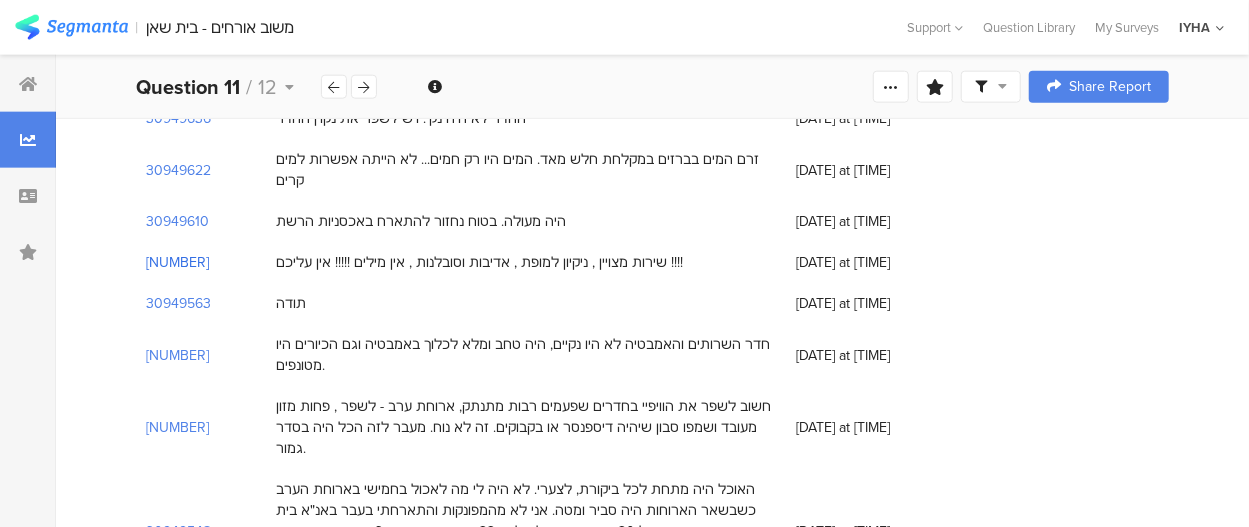 click on "[NUMBER]" at bounding box center (177, 262) 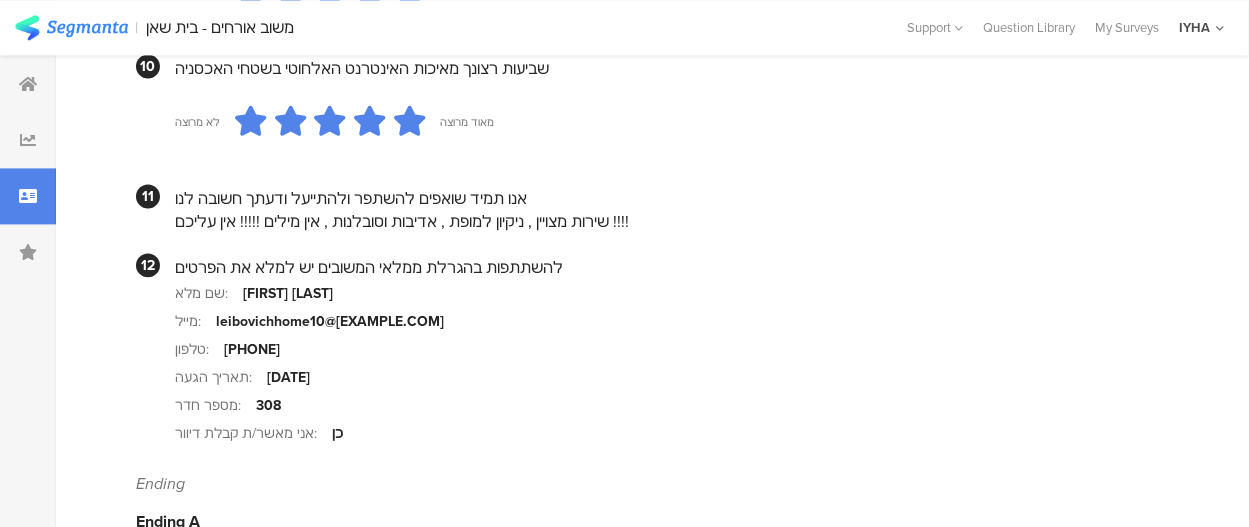 scroll, scrollTop: 2100, scrollLeft: 0, axis: vertical 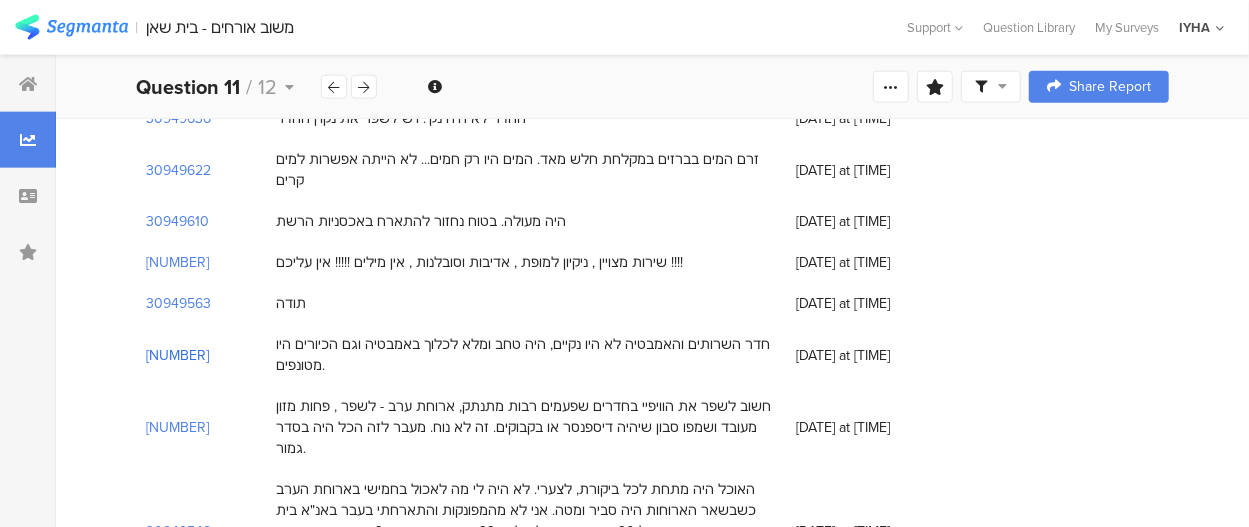 click on "[NUMBER]" at bounding box center (177, 355) 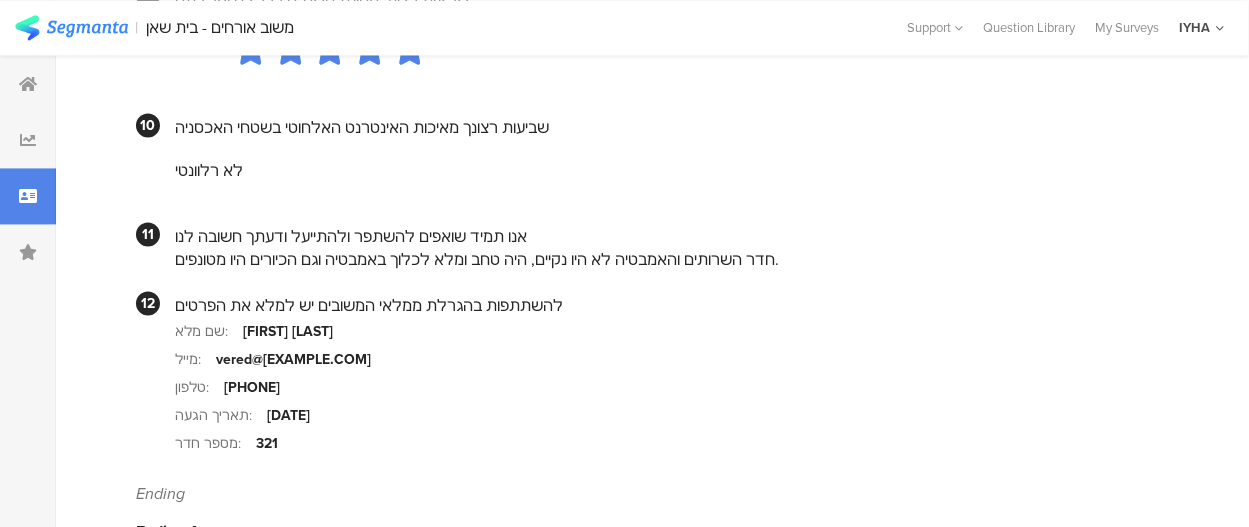 scroll, scrollTop: 2000, scrollLeft: 0, axis: vertical 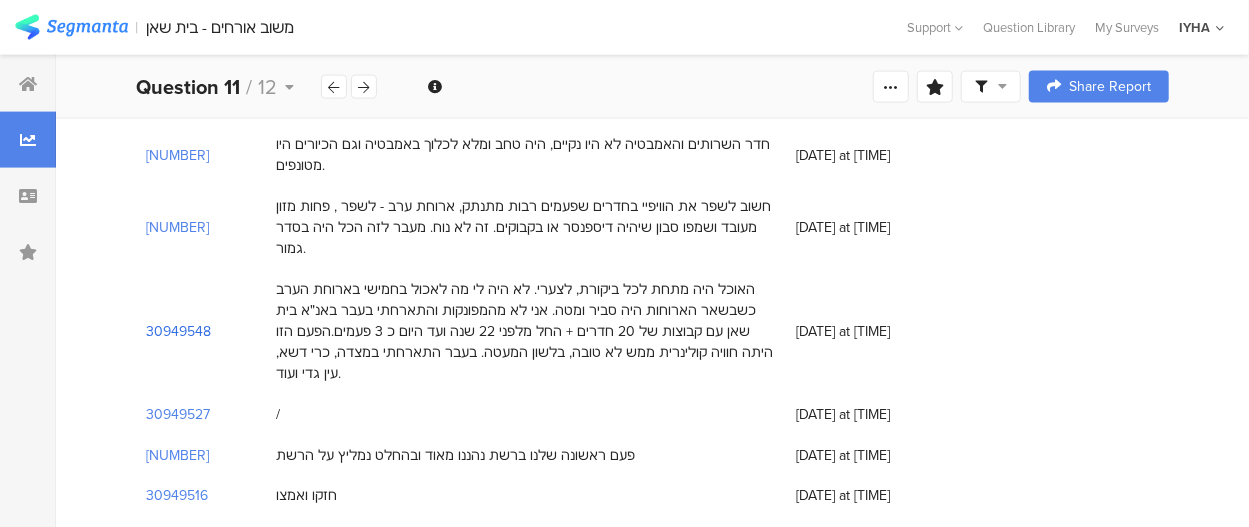 click on "30949548" at bounding box center [178, 331] 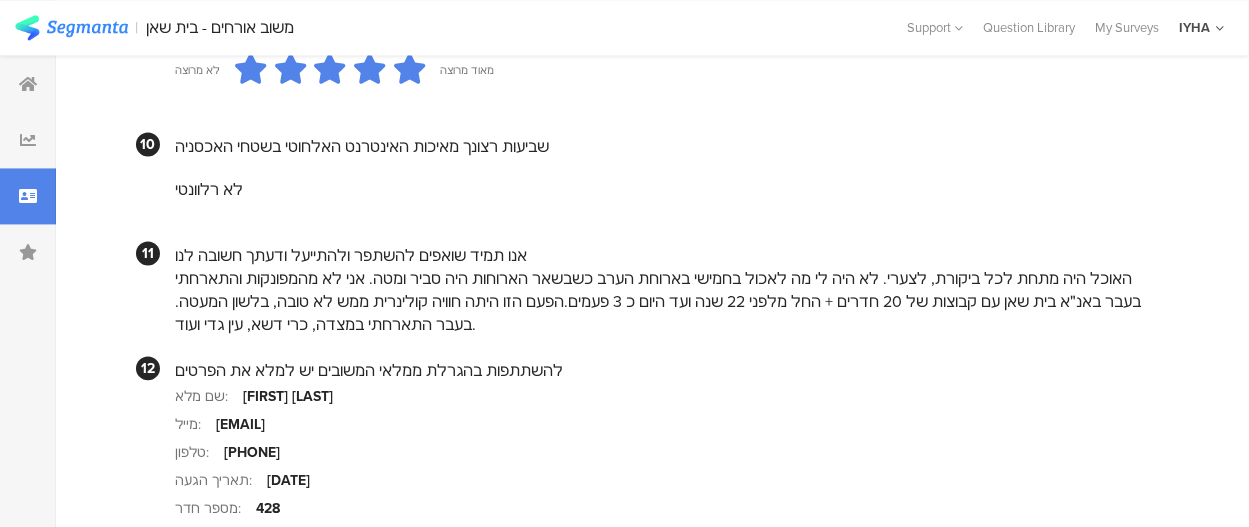 scroll, scrollTop: 2000, scrollLeft: 0, axis: vertical 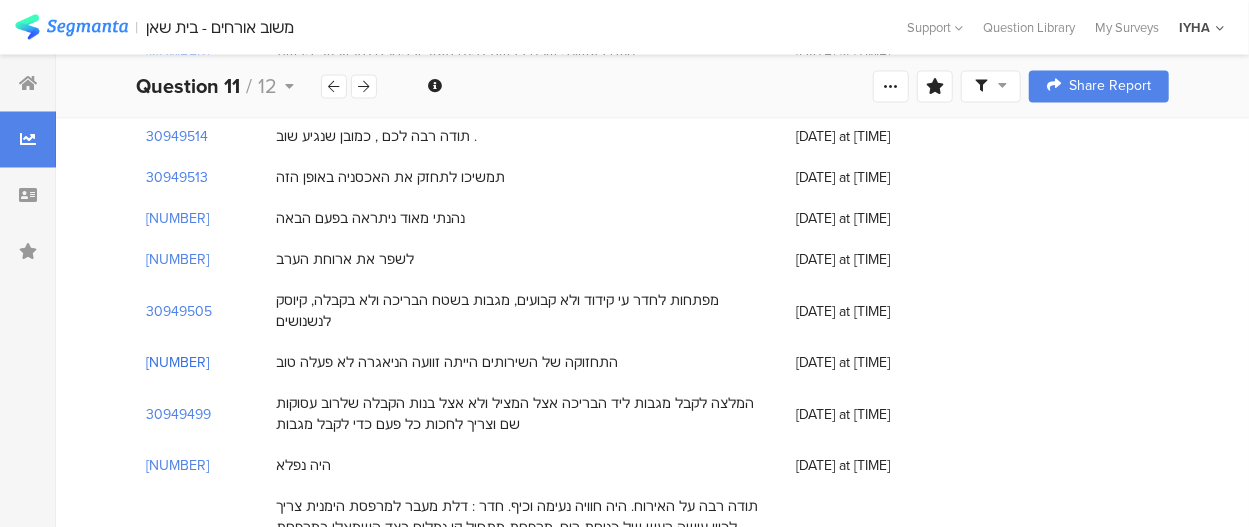 click on "[NUMBER]" at bounding box center (177, 363) 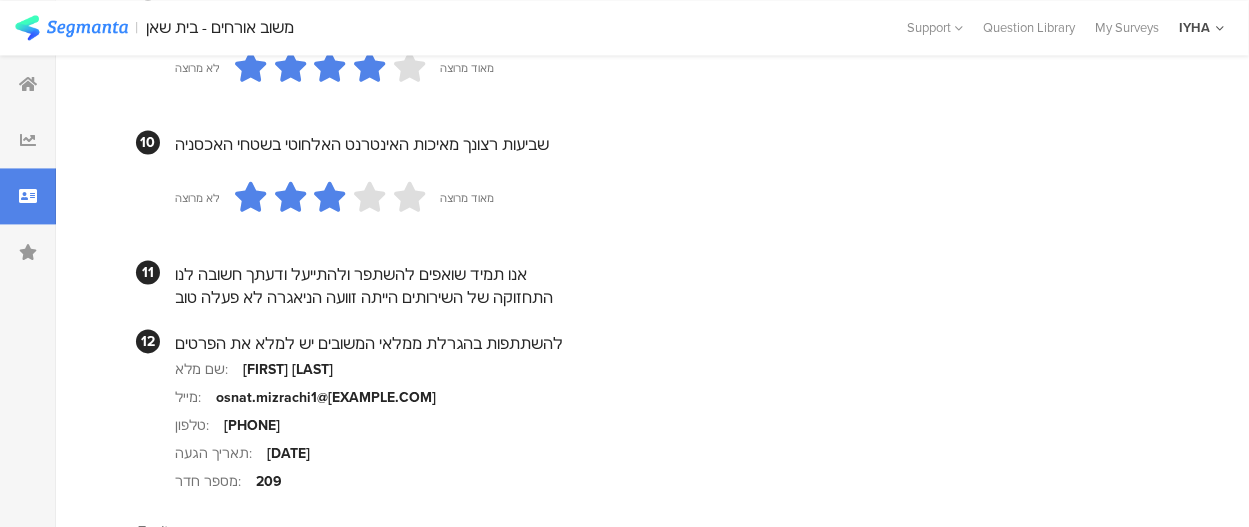 scroll, scrollTop: 2000, scrollLeft: 0, axis: vertical 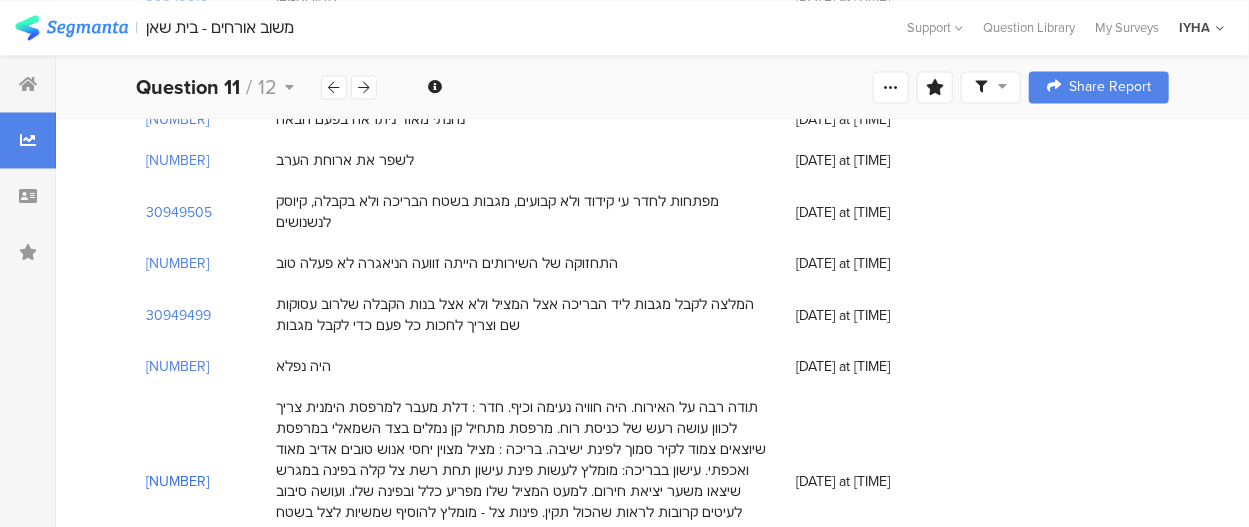 click on "[NUMBER]" at bounding box center [177, 481] 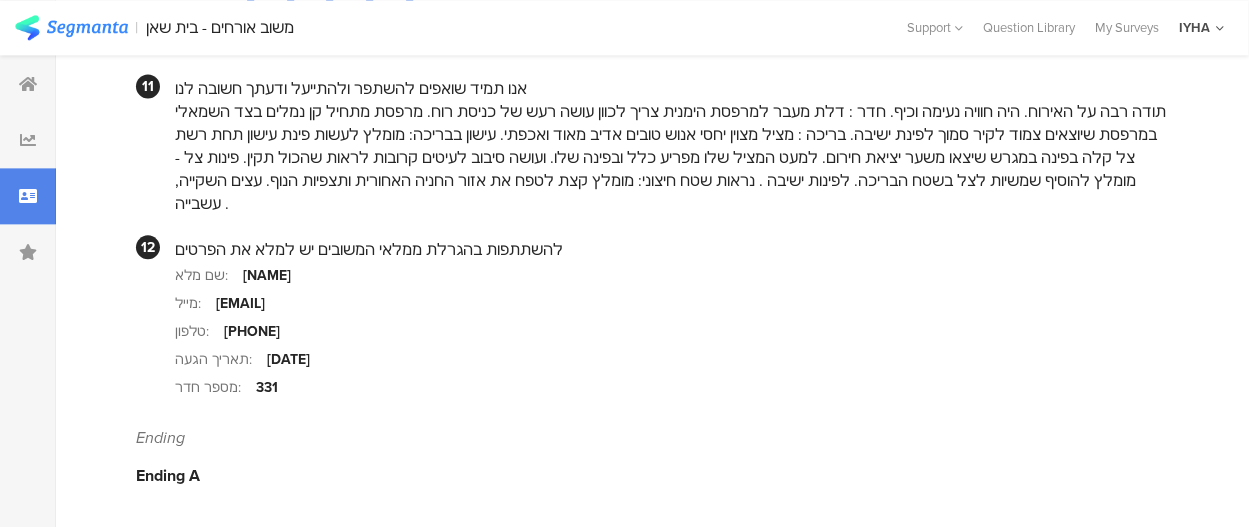 scroll, scrollTop: 2060, scrollLeft: 0, axis: vertical 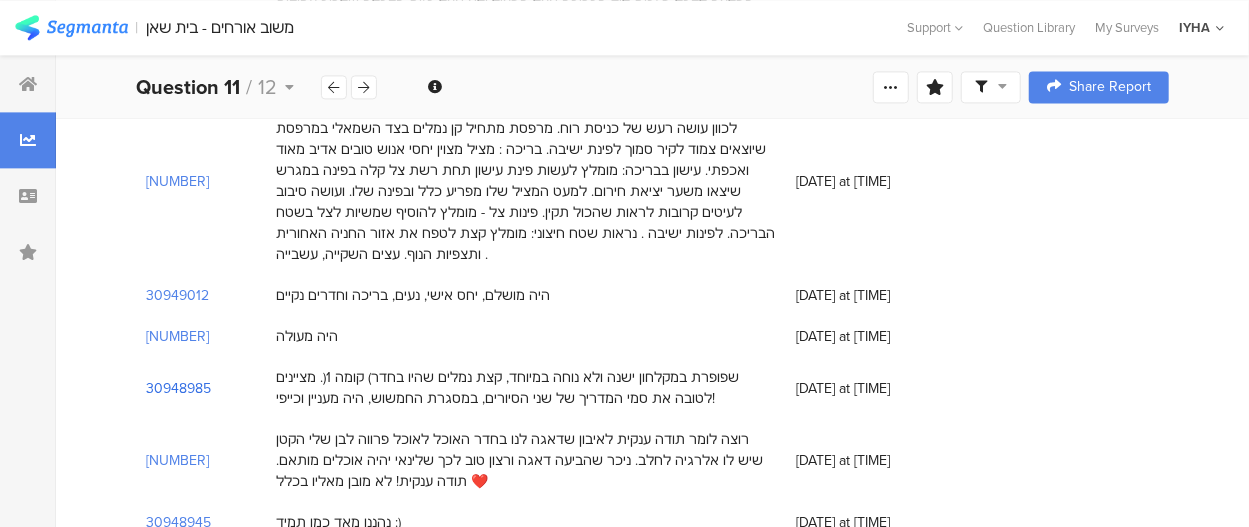 click on "30948985" at bounding box center (178, 388) 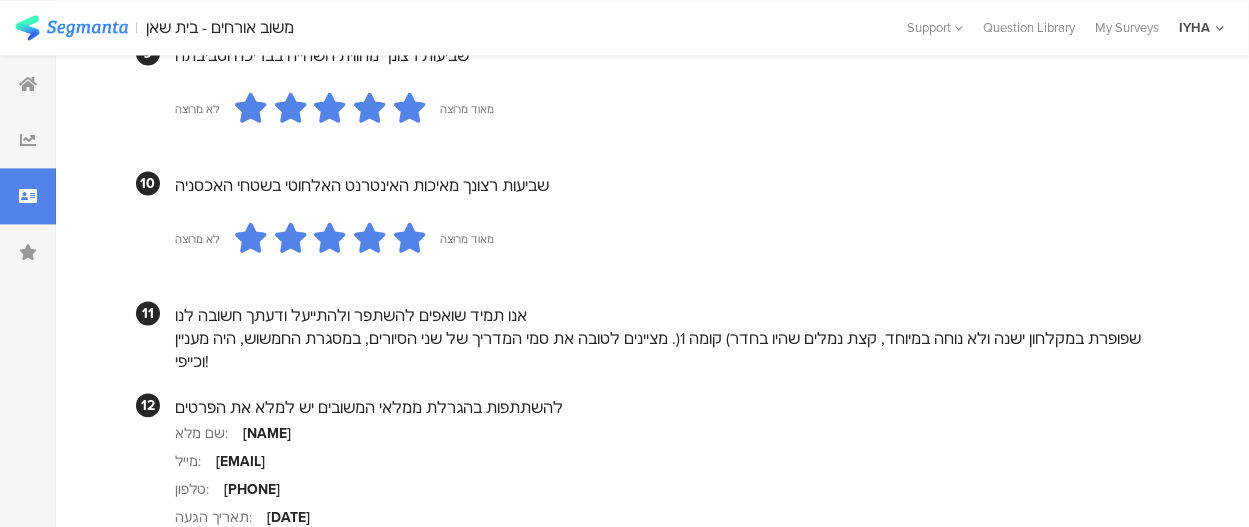 scroll, scrollTop: 1900, scrollLeft: 0, axis: vertical 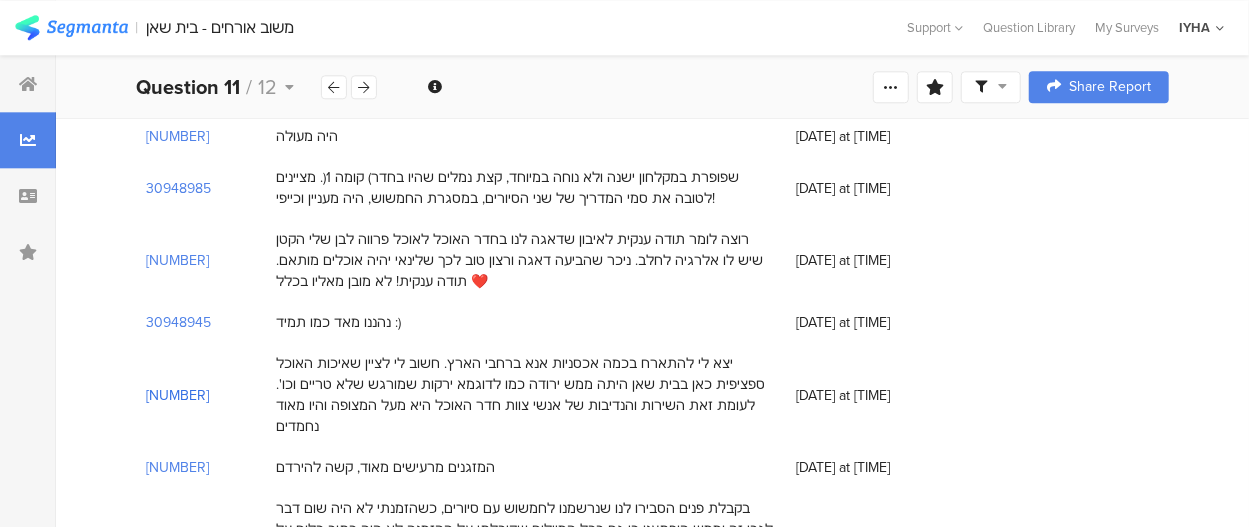 click on "[NUMBER]" at bounding box center [177, 395] 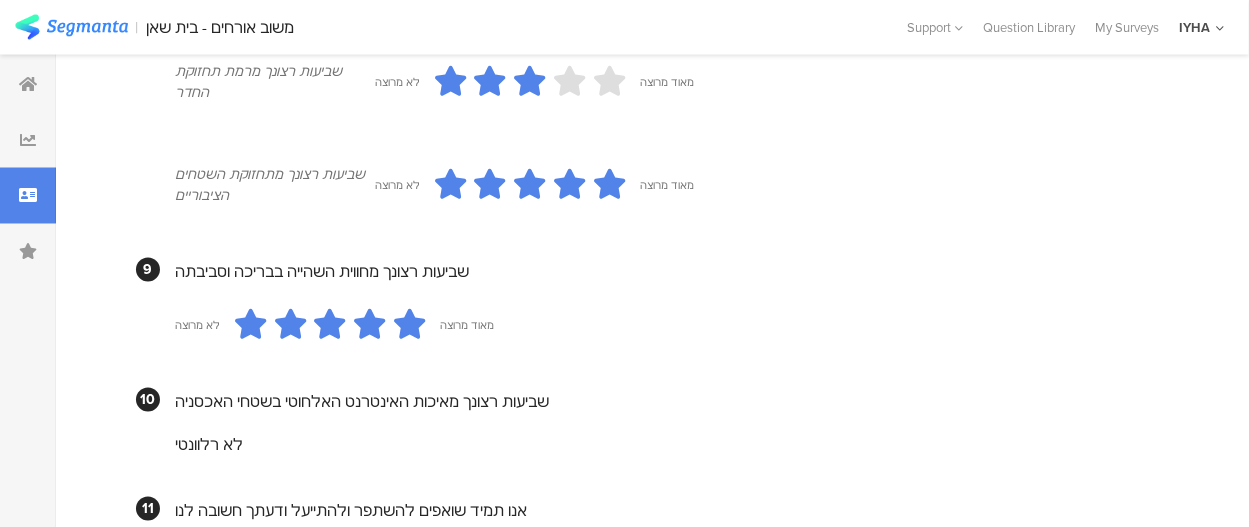 scroll, scrollTop: 1500, scrollLeft: 0, axis: vertical 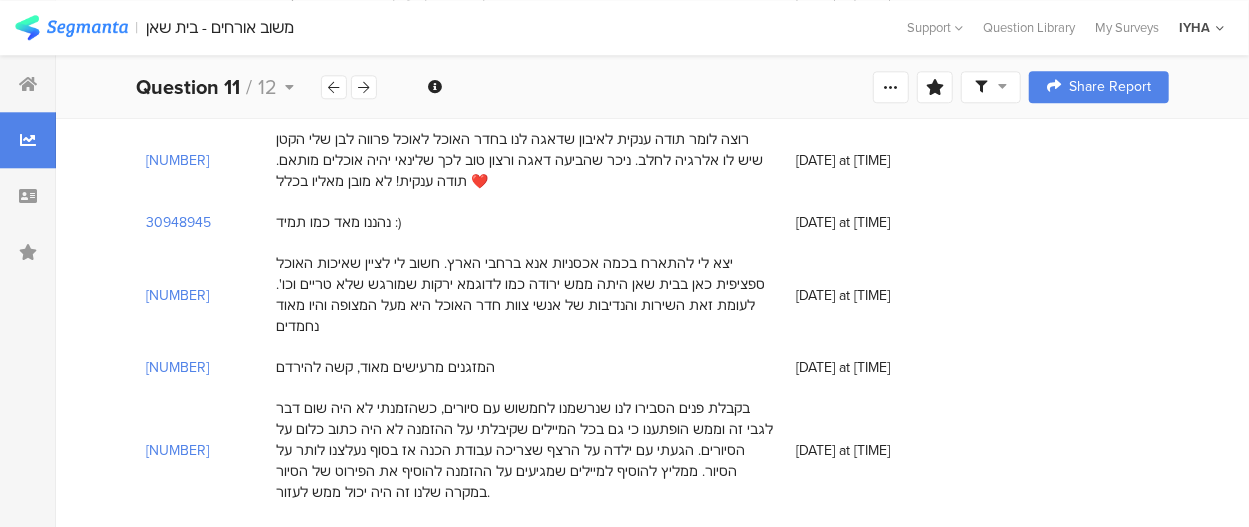 click on "30947326" at bounding box center (178, 533) 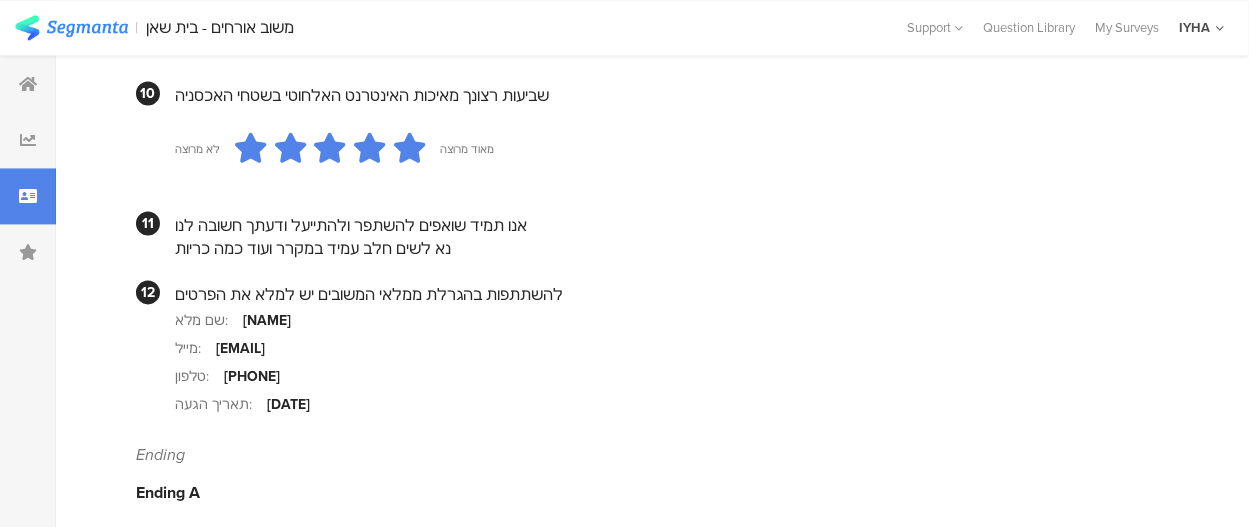 scroll, scrollTop: 2039, scrollLeft: 0, axis: vertical 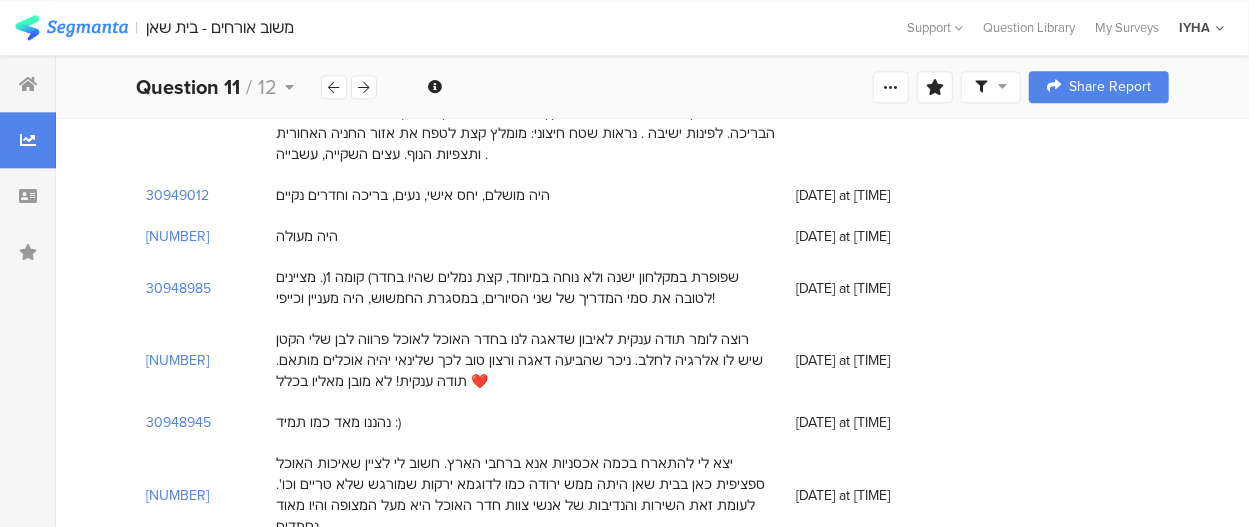 click on "[NUMBER]" at bounding box center (177, 567) 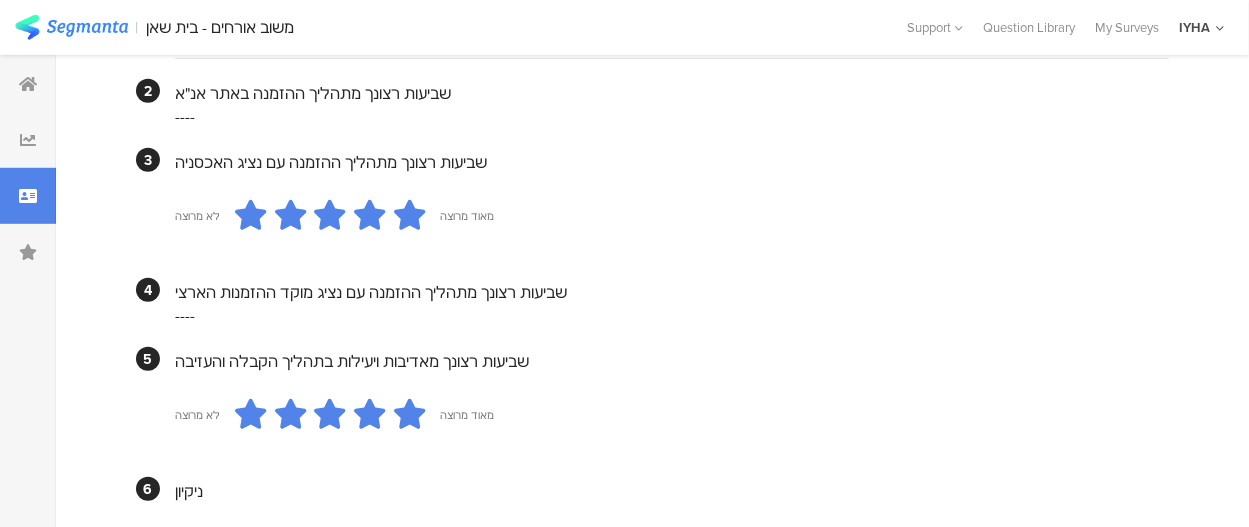 scroll, scrollTop: 300, scrollLeft: 0, axis: vertical 